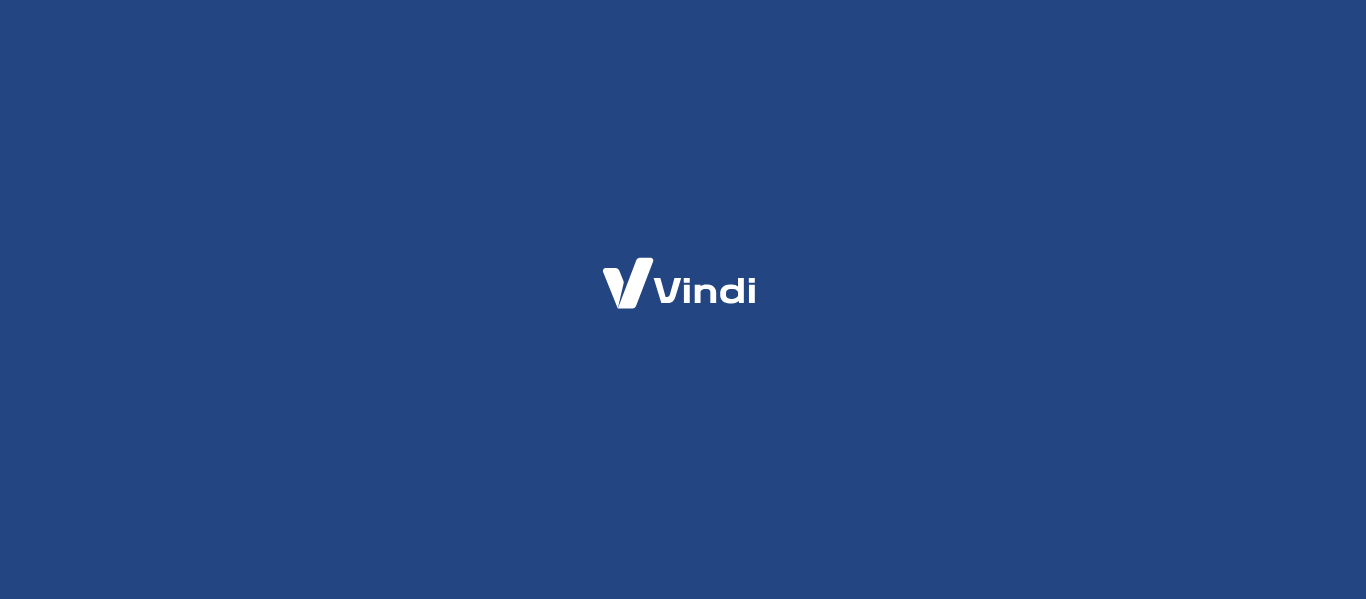 scroll, scrollTop: 0, scrollLeft: 0, axis: both 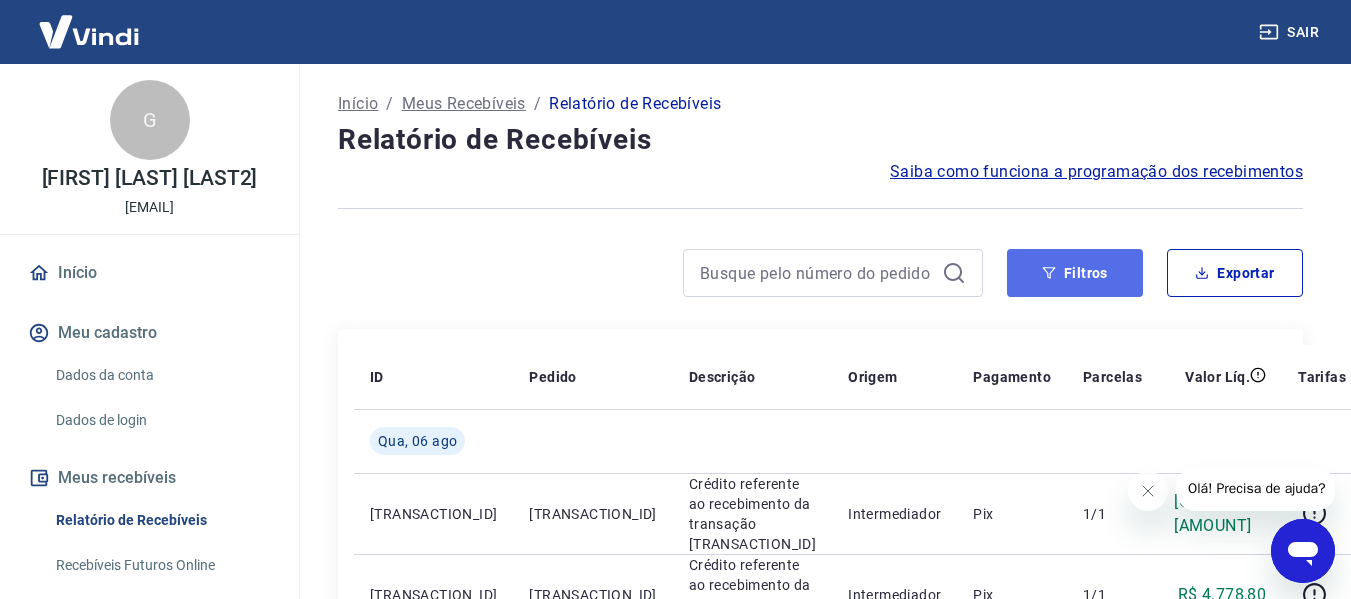 click on "Filtros" at bounding box center (1075, 273) 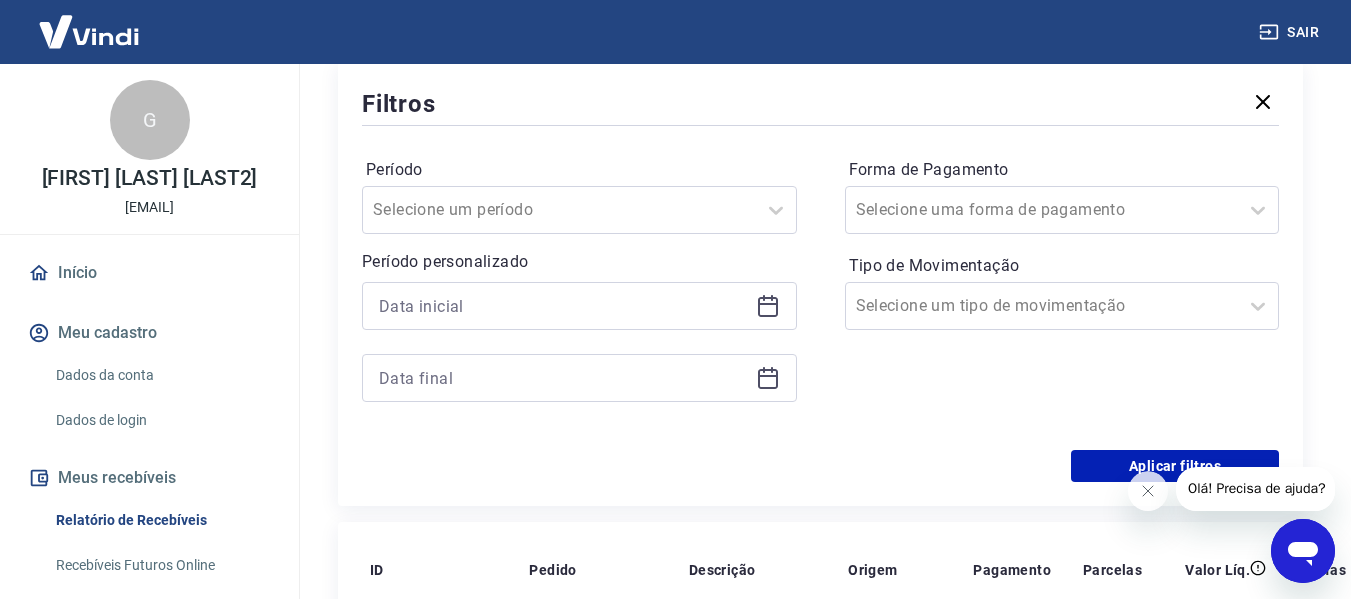 scroll, scrollTop: 300, scrollLeft: 0, axis: vertical 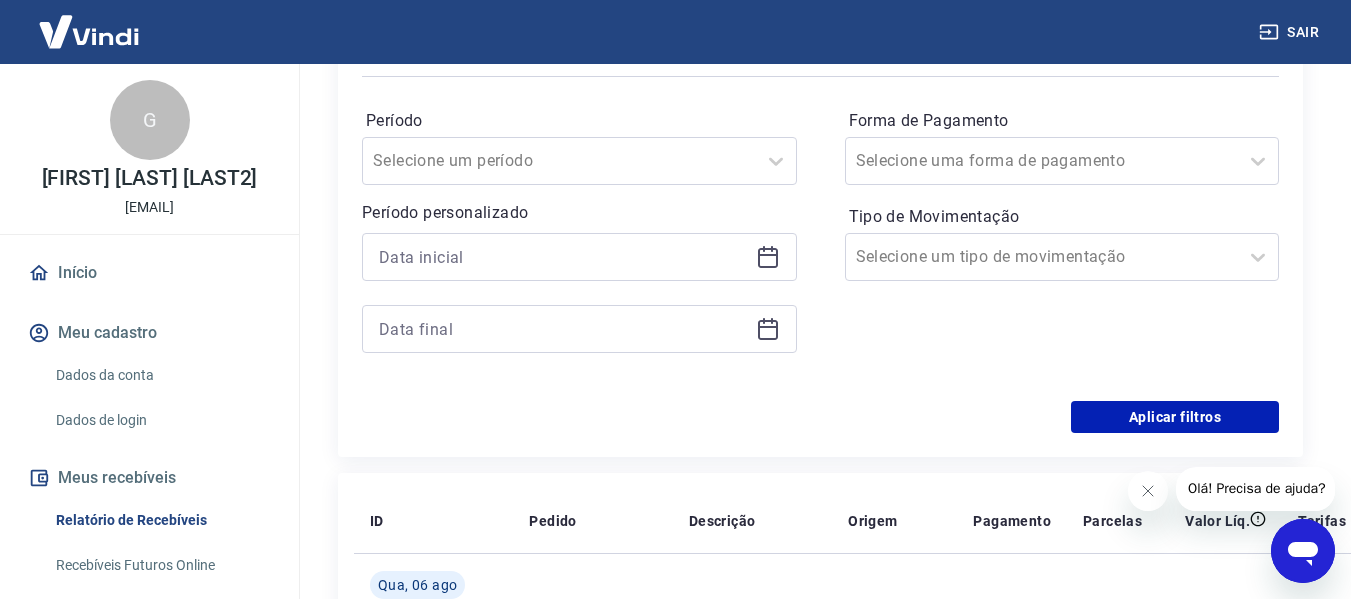 click 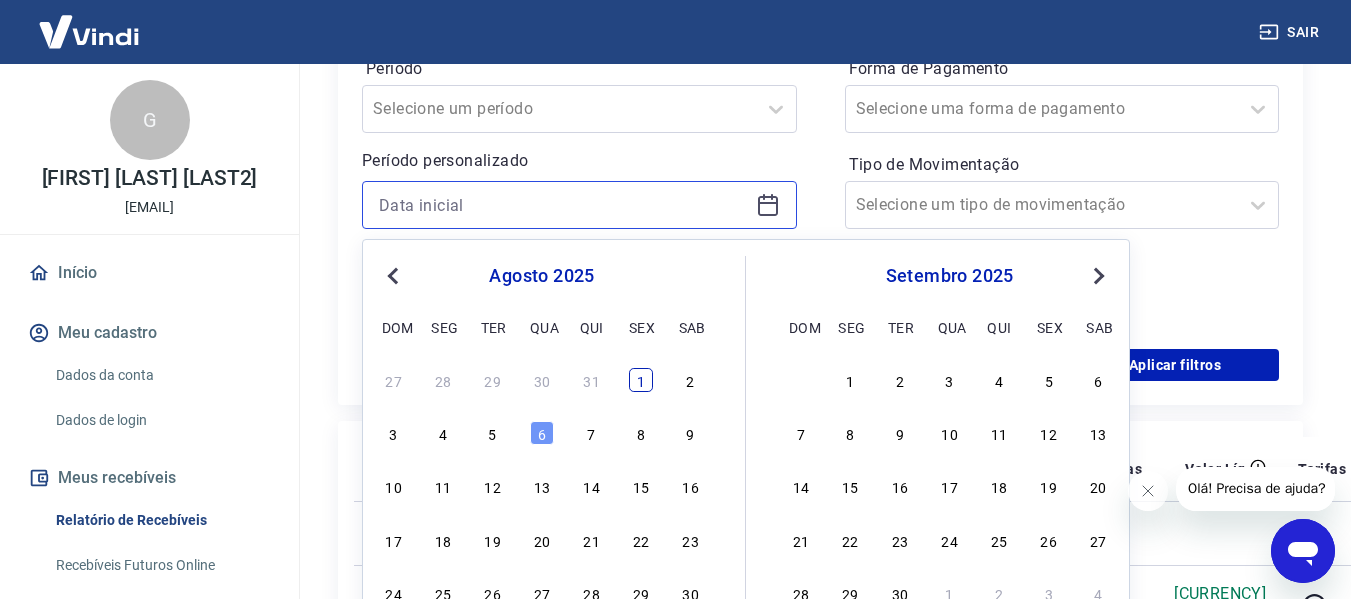 scroll, scrollTop: 400, scrollLeft: 0, axis: vertical 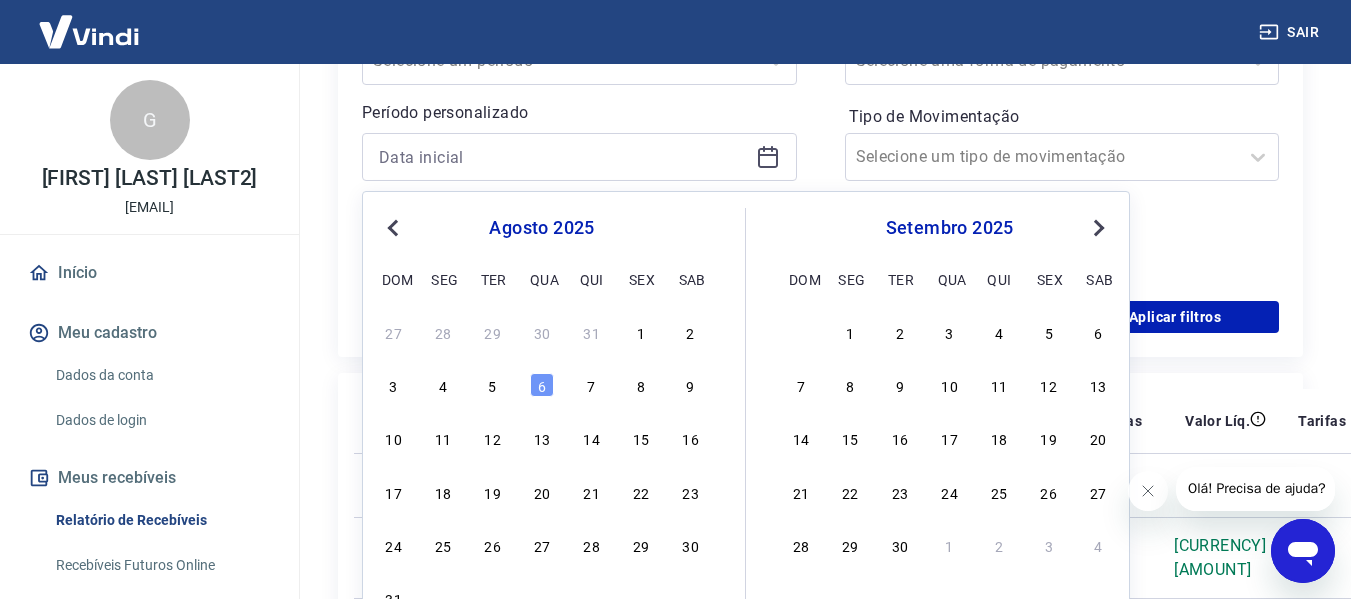 click on "17 18 19 20 21 22 23" at bounding box center (542, 491) 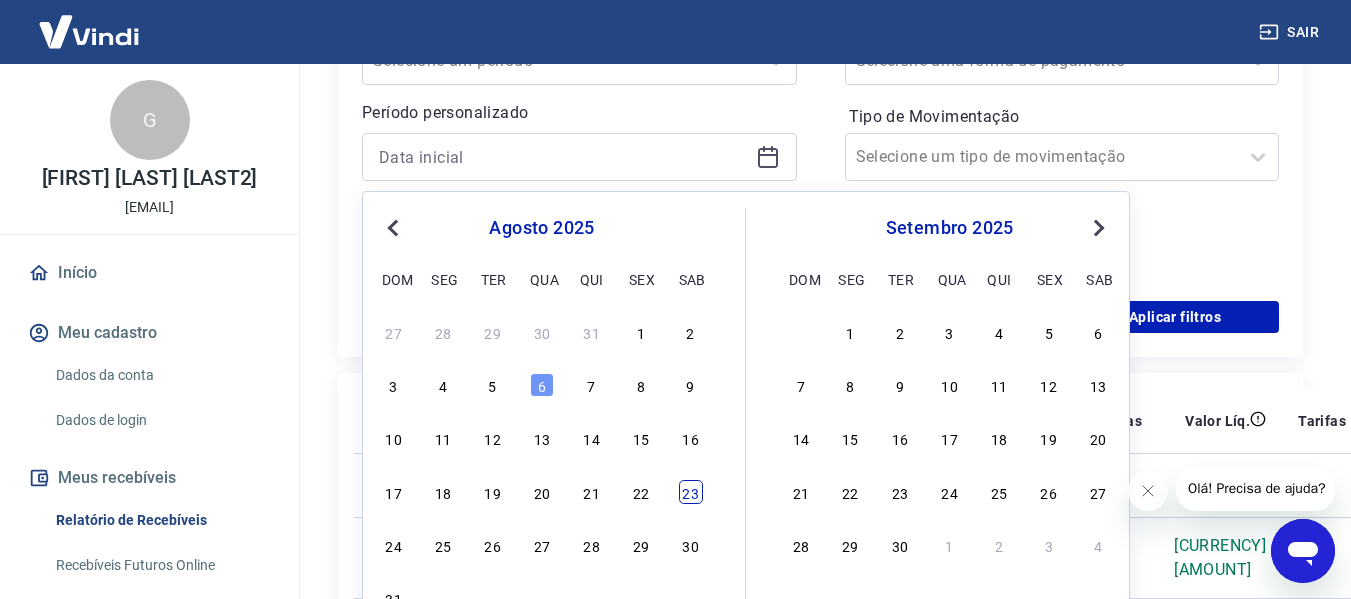 click on "23" at bounding box center [691, 492] 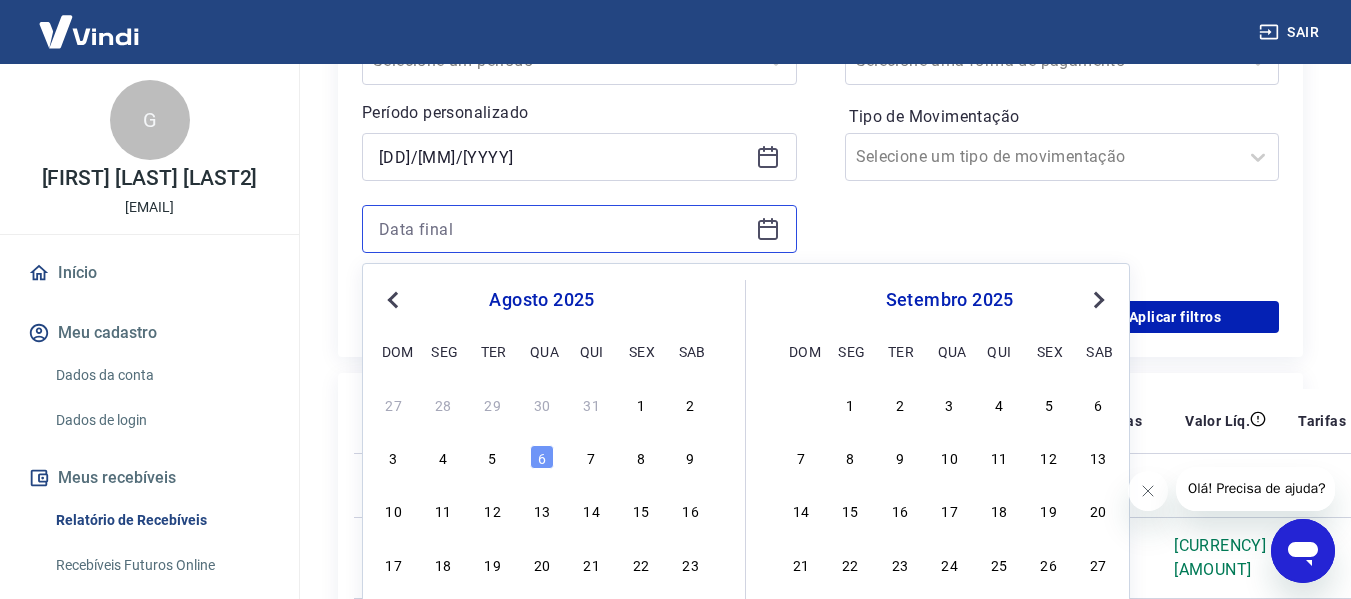 click at bounding box center (563, 229) 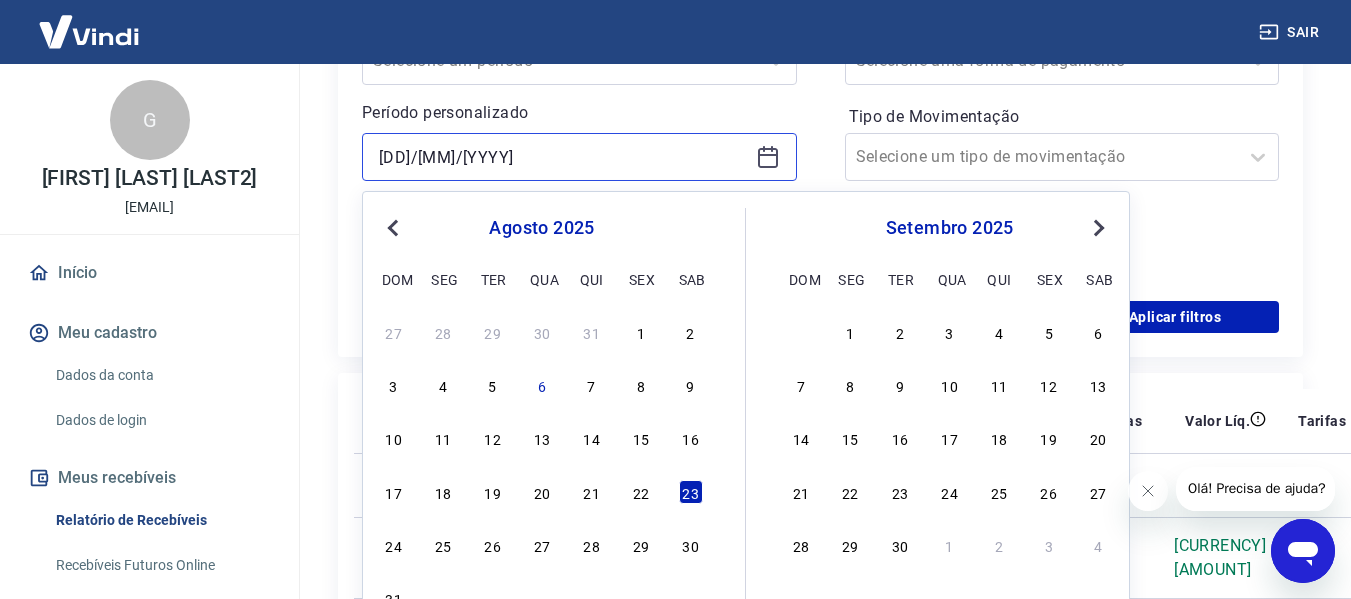 click on "23/08/2025" at bounding box center [563, 157] 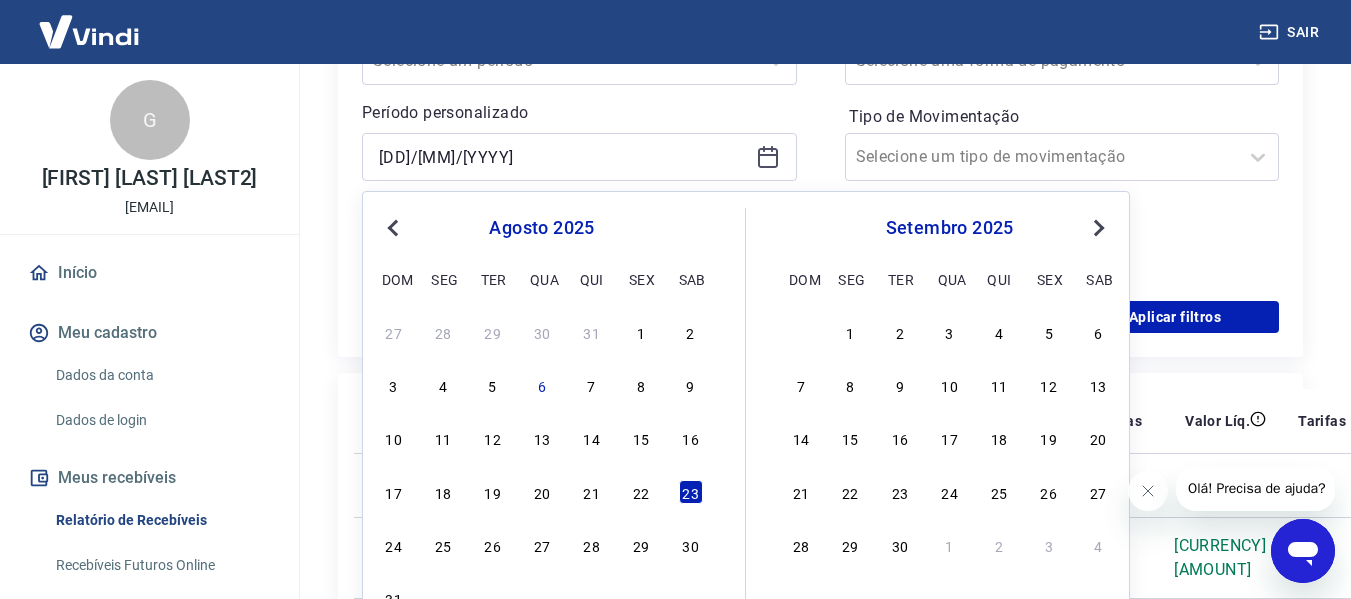click on "Previous Month" at bounding box center [393, 228] 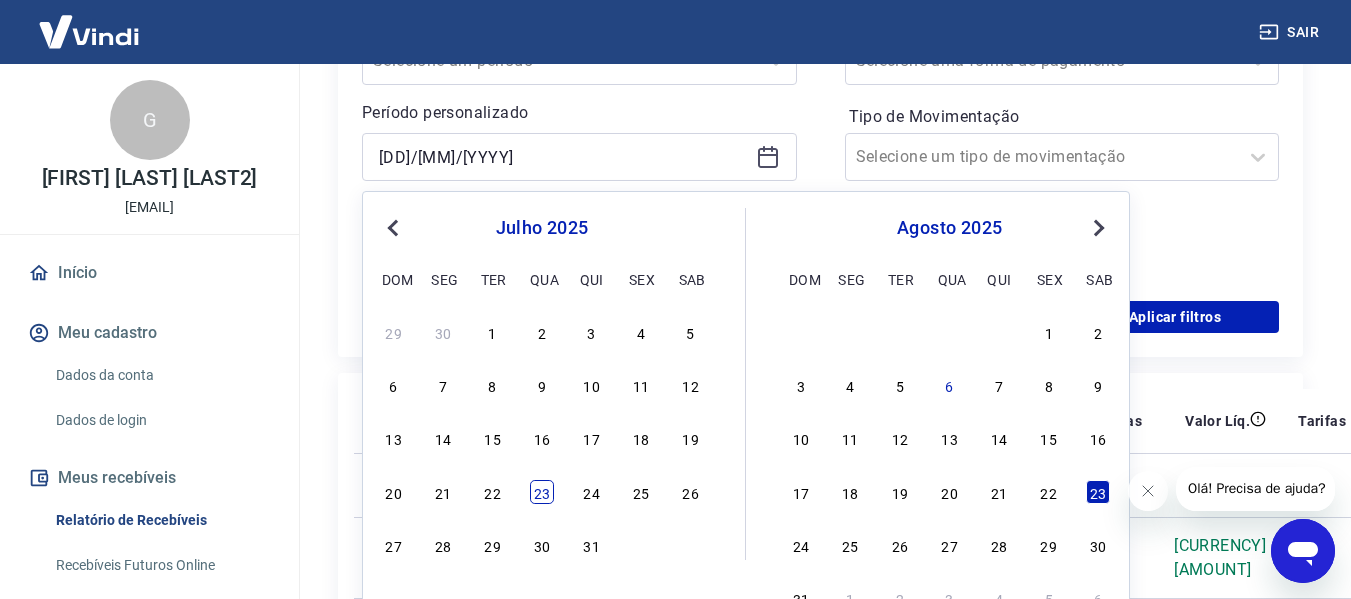 click on "23" at bounding box center (542, 492) 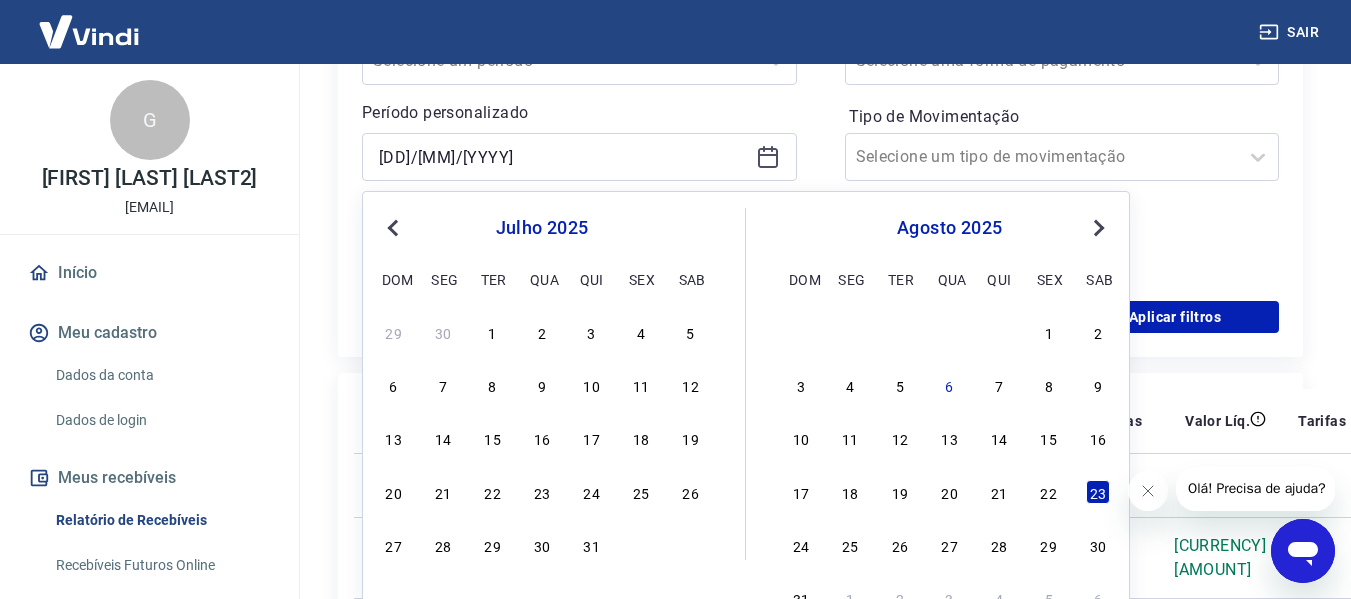 type on "[DD]/[MM]/[YYYY]" 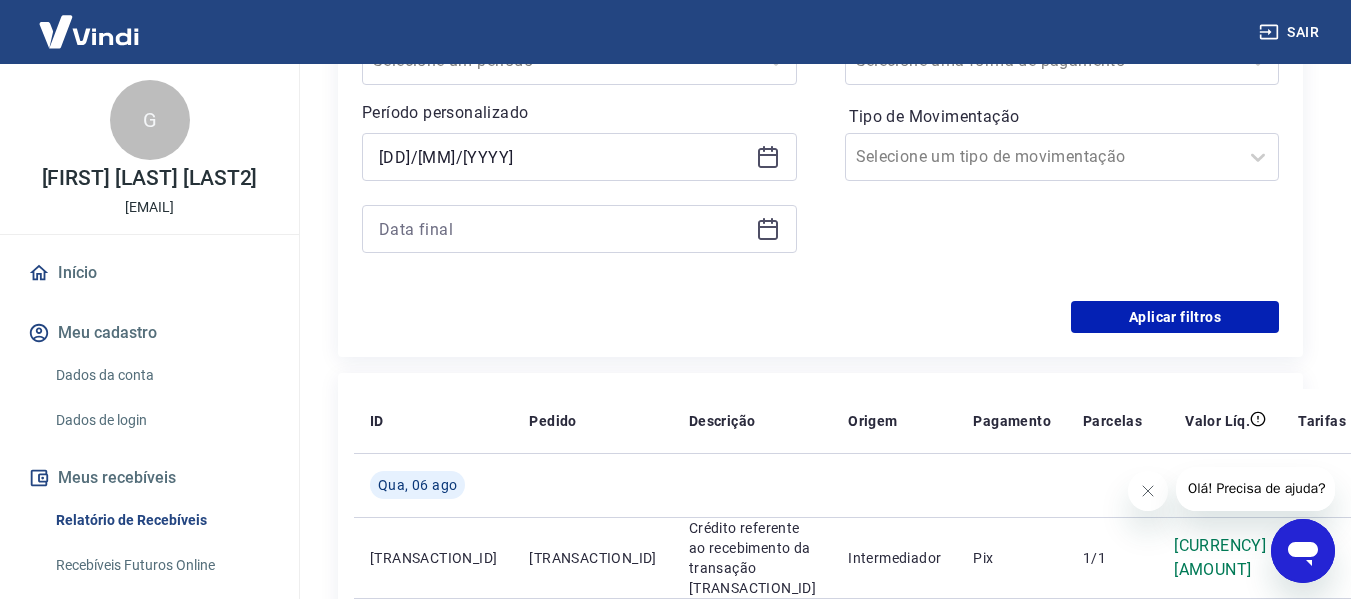 click 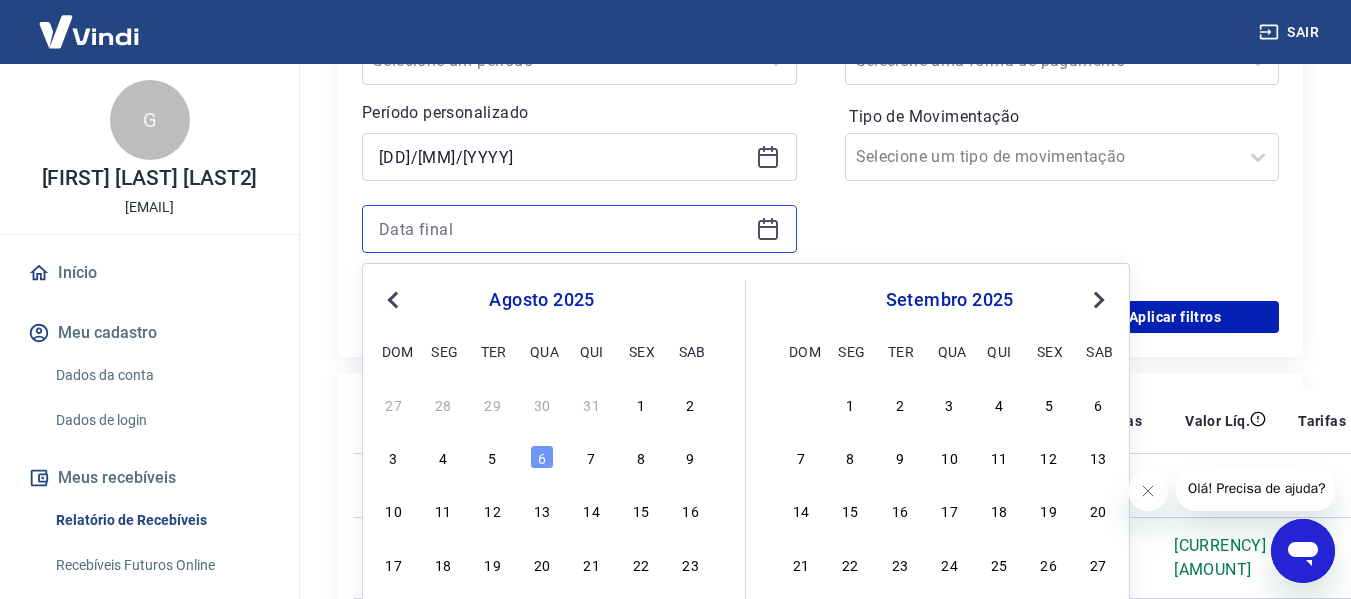 scroll, scrollTop: 600, scrollLeft: 0, axis: vertical 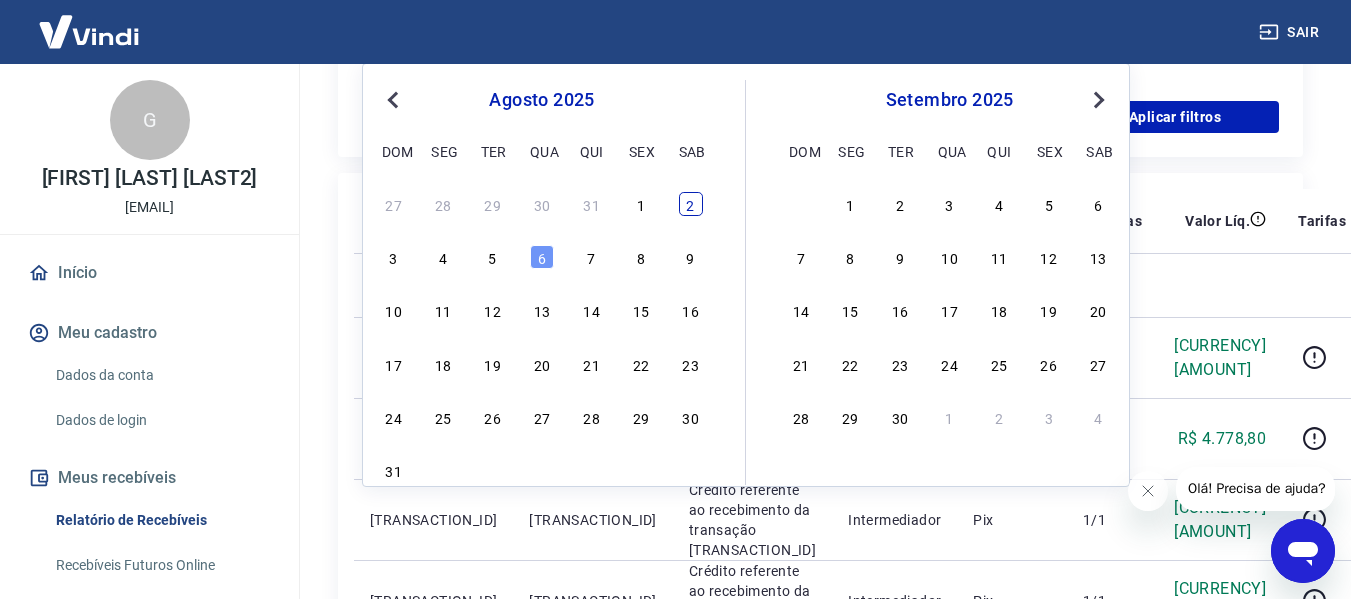 click on "2" at bounding box center [691, 204] 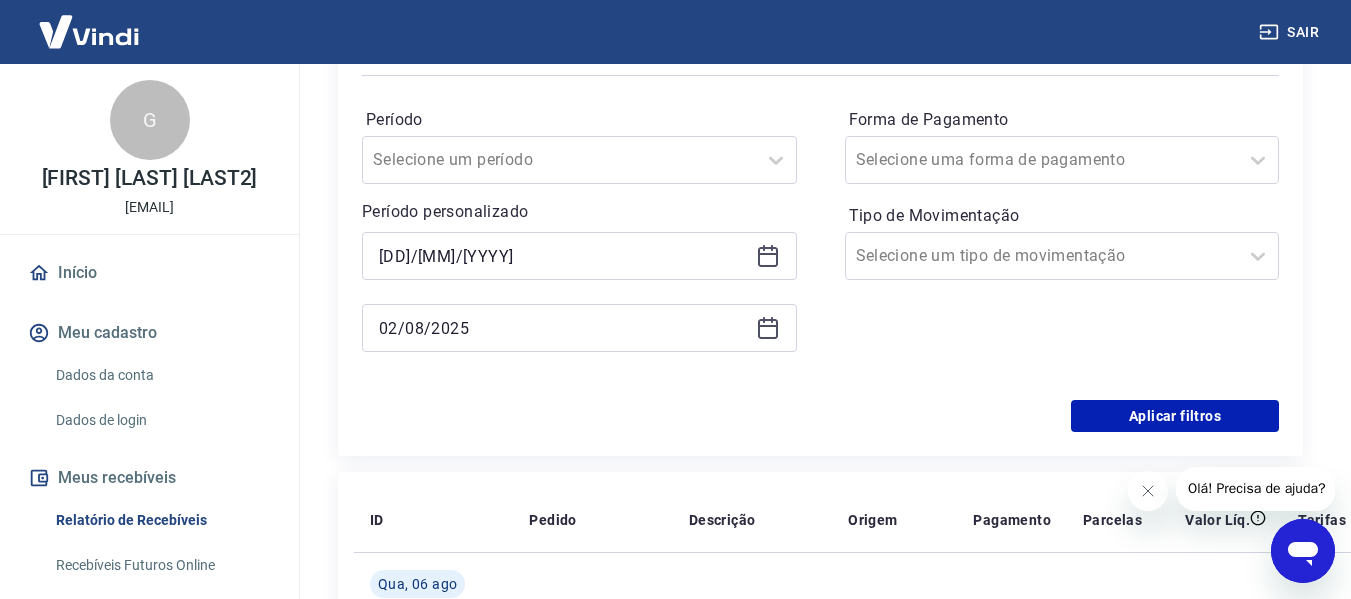 scroll, scrollTop: 300, scrollLeft: 0, axis: vertical 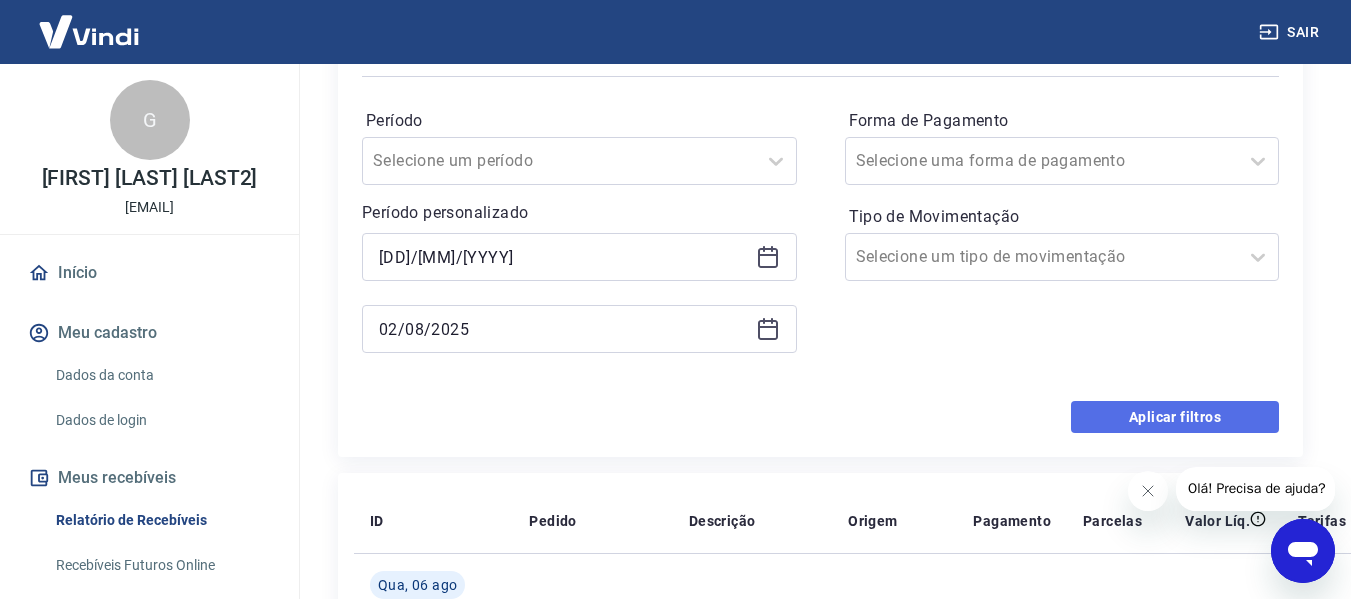 click on "Aplicar filtros" at bounding box center [1175, 417] 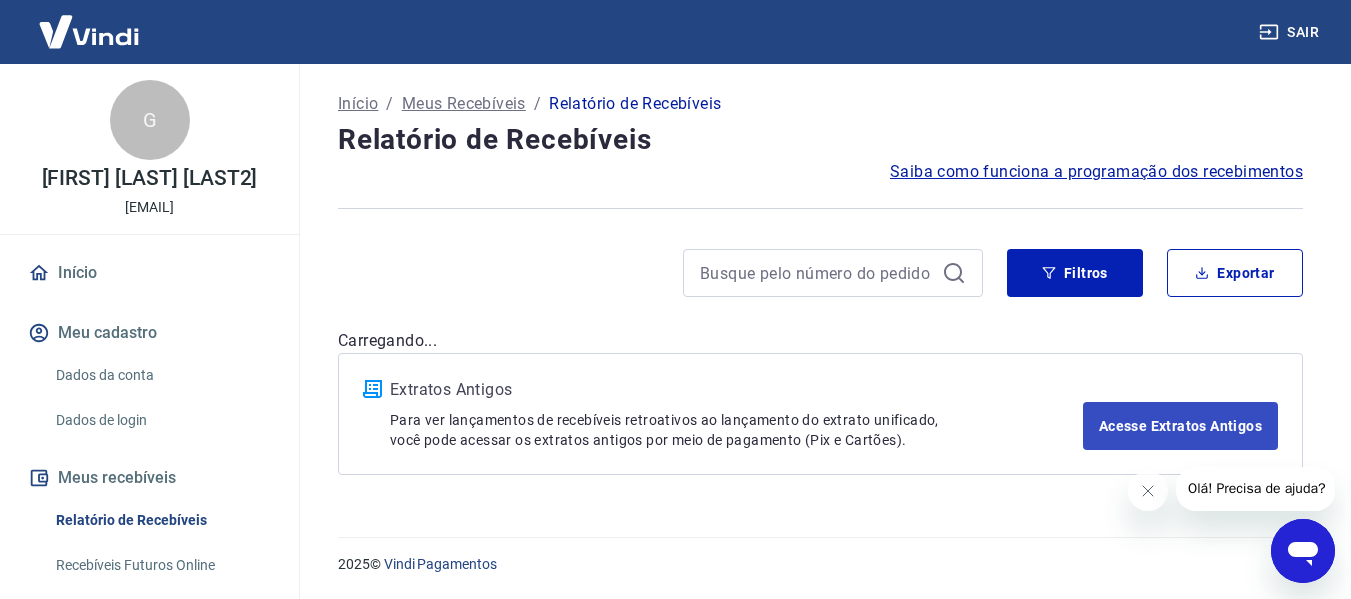 scroll, scrollTop: 0, scrollLeft: 0, axis: both 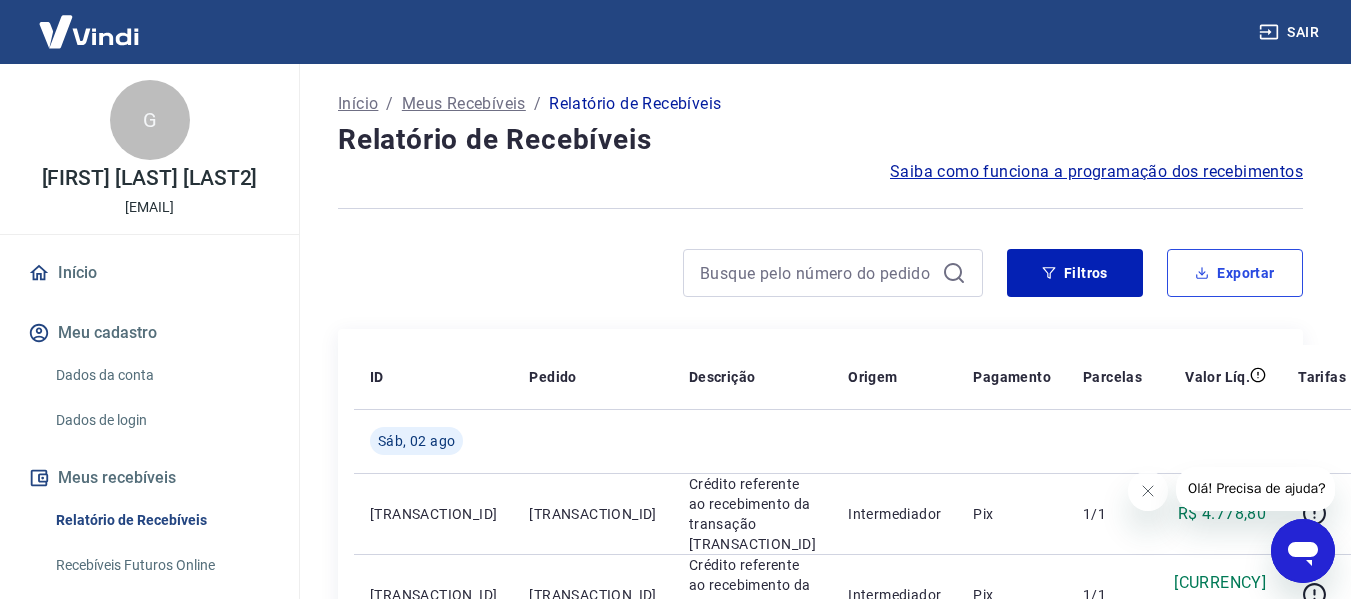 click on "Exportar" at bounding box center (1235, 273) 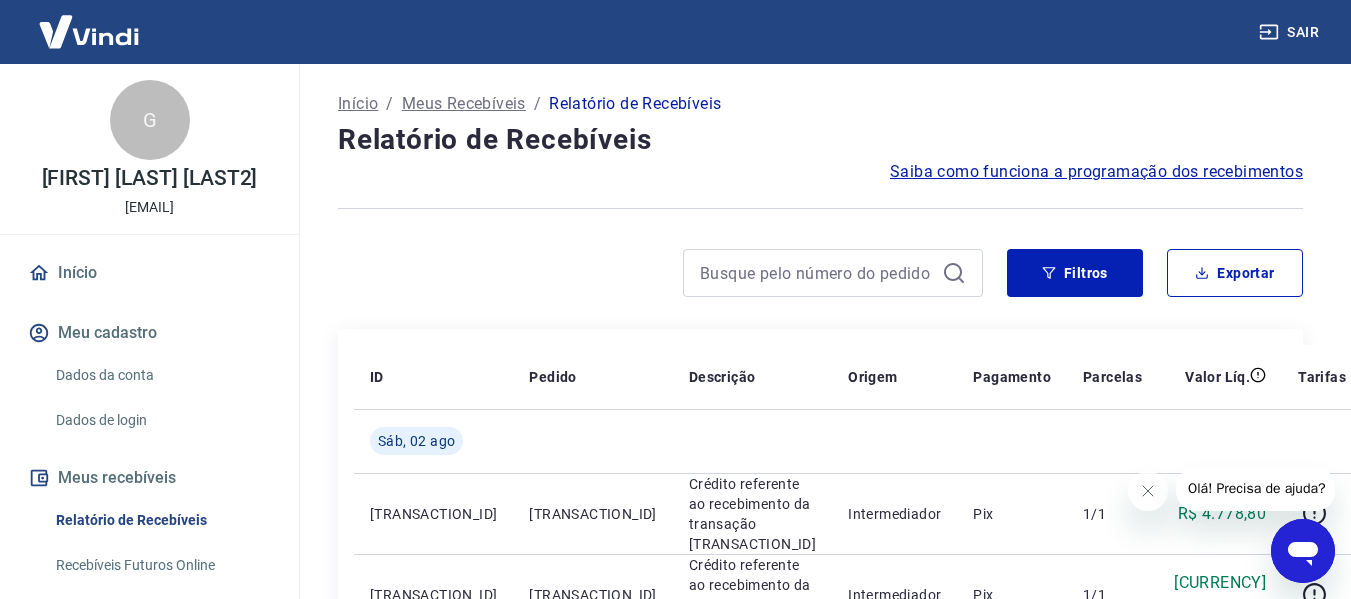 type on "[DD]/[MM]/[YYYY]" 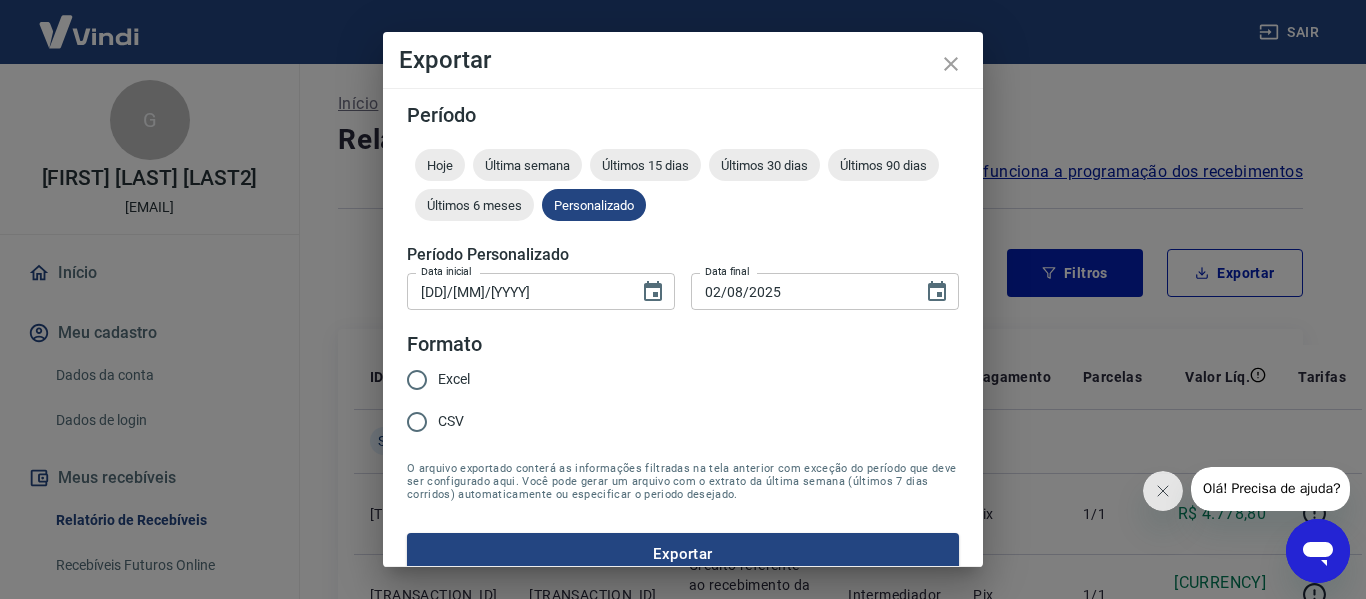 click on "Excel" at bounding box center [454, 379] 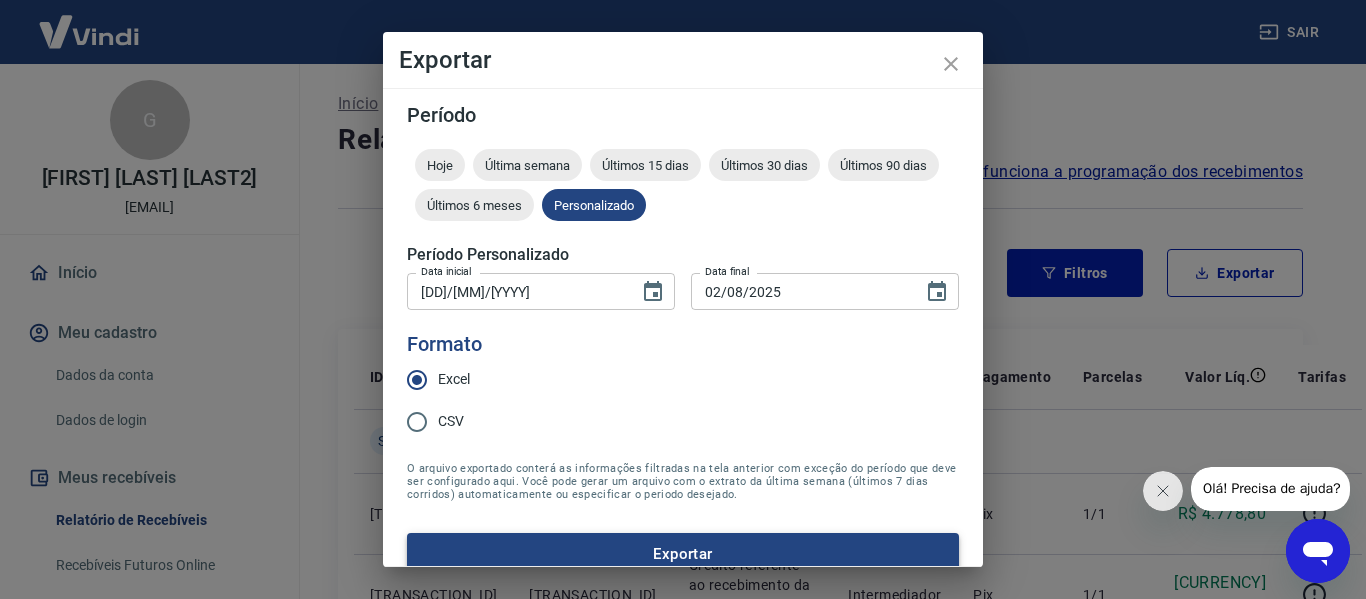 click on "Exportar" at bounding box center (683, 554) 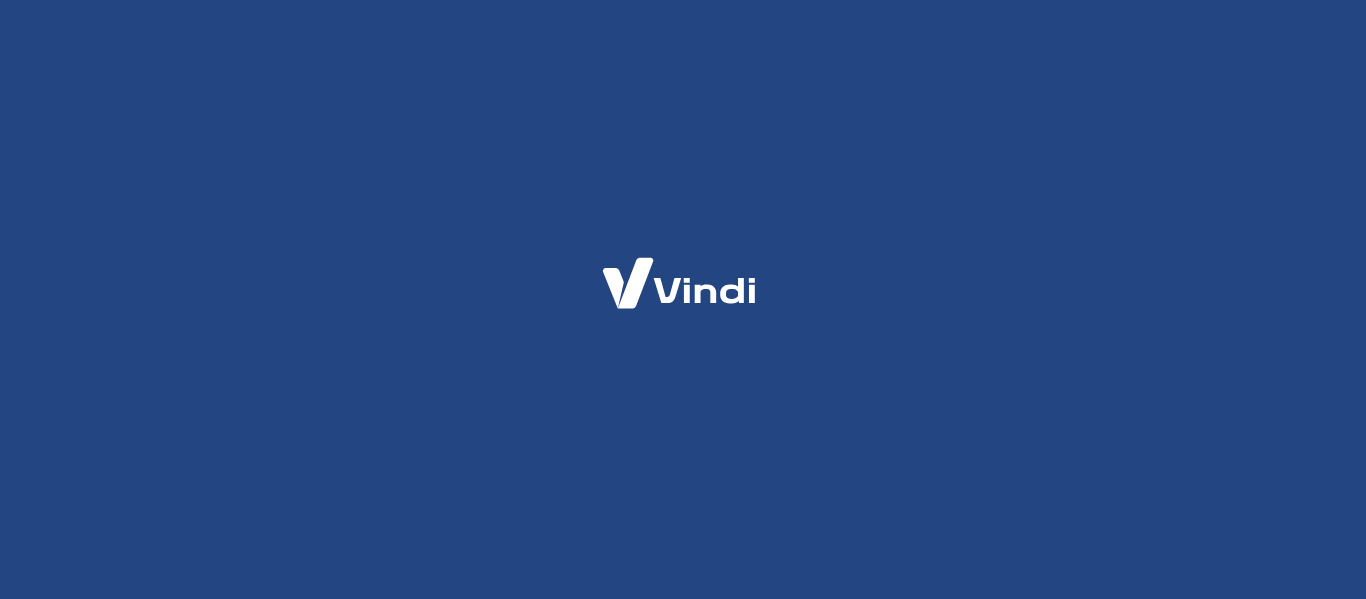 scroll, scrollTop: 0, scrollLeft: 0, axis: both 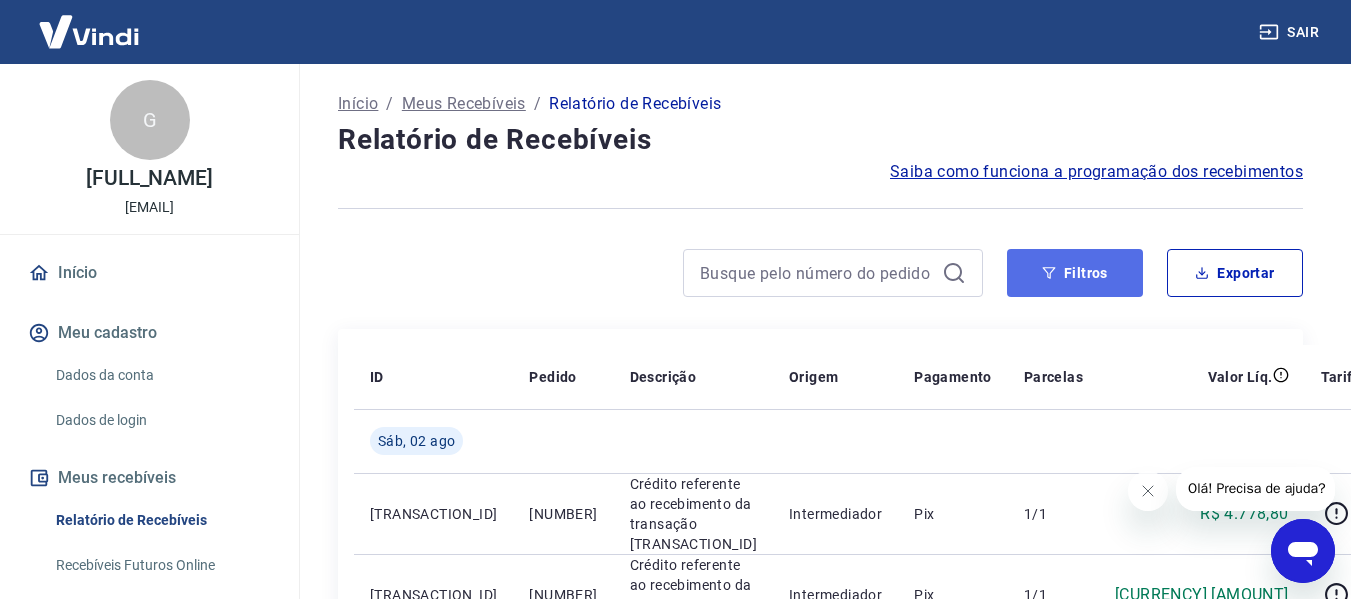 click on "Filtros" at bounding box center (1075, 273) 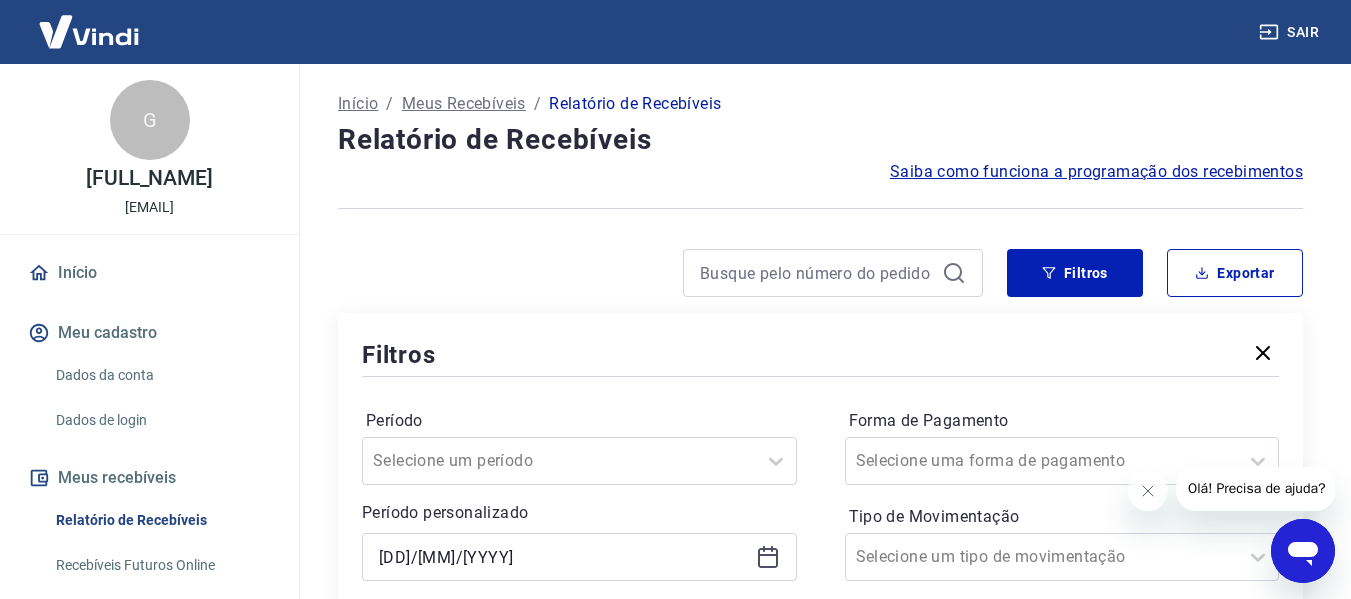 click on "Filtros Período Selecione um período Período personalizado [DD]/[MM]/[YYYY] [DD]/[MM]/[YYYY] Forma de Pagamento Selecione uma forma de pagamento Tipo de Movimentação Selecione um tipo de movimentação Aplicar filtros" at bounding box center [820, 535] 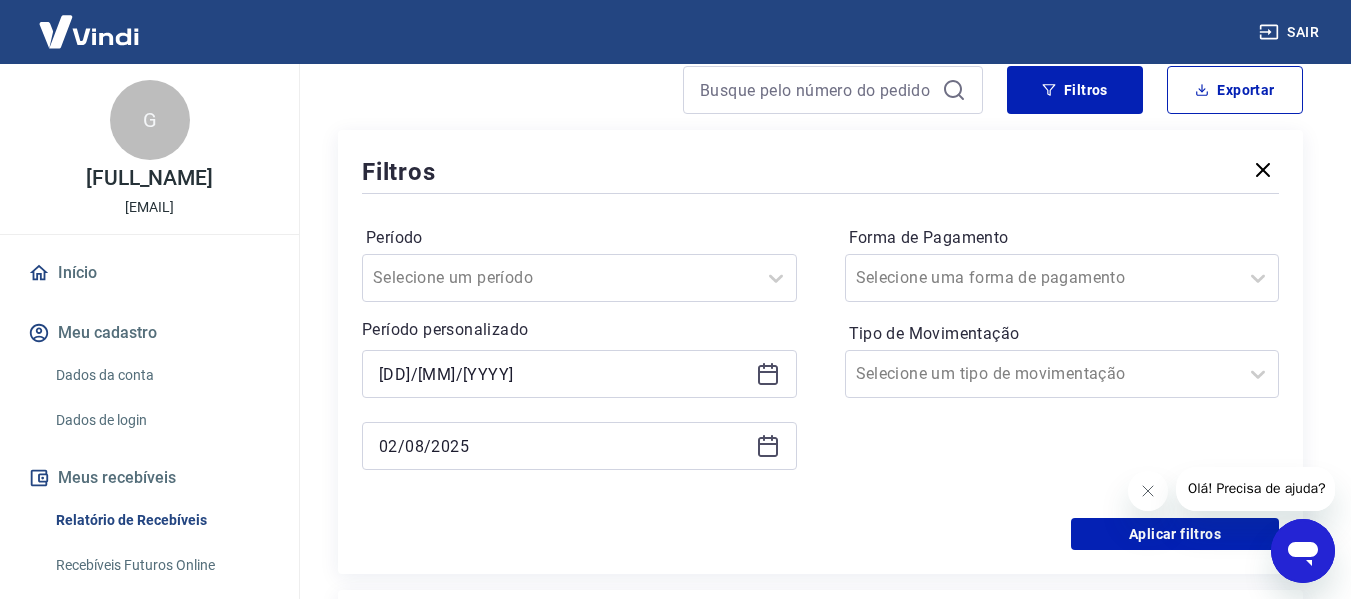 scroll, scrollTop: 200, scrollLeft: 0, axis: vertical 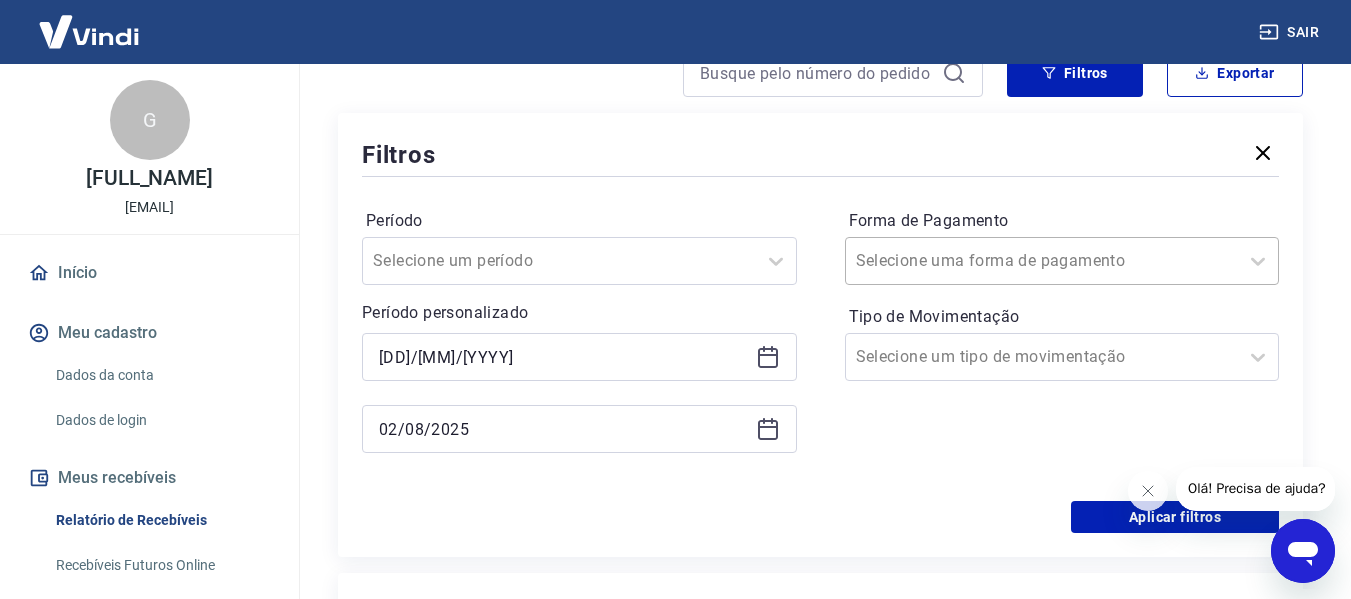 click at bounding box center [1042, 261] 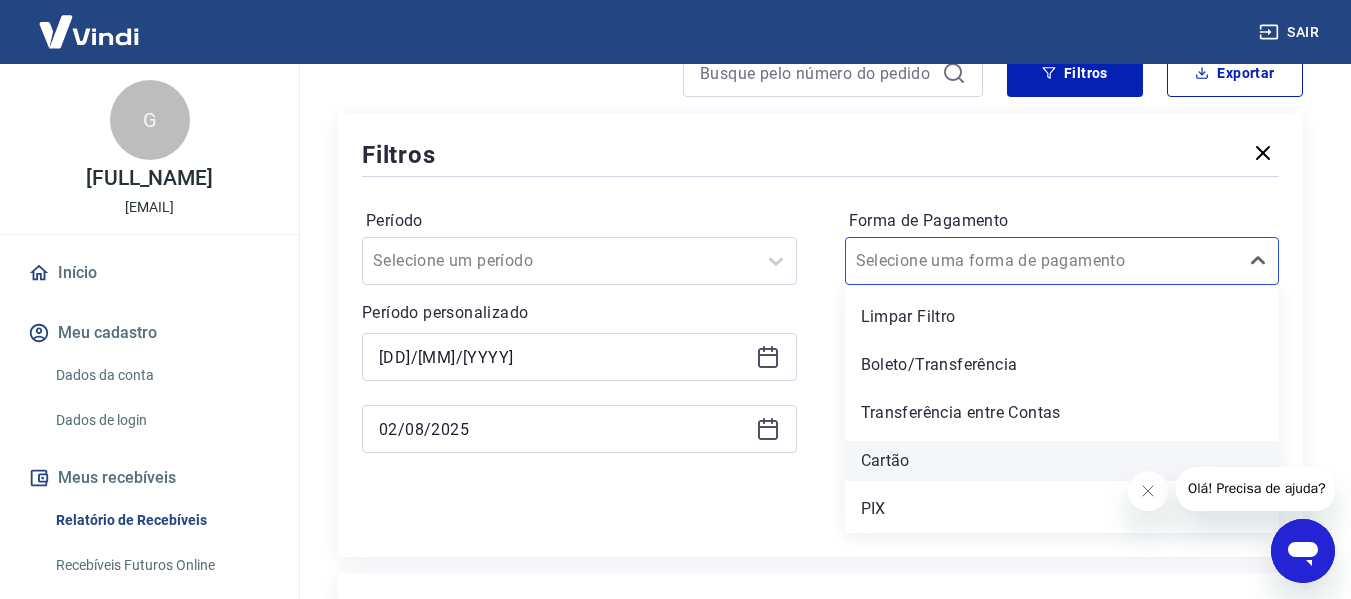 click on "Cartão" at bounding box center [1062, 461] 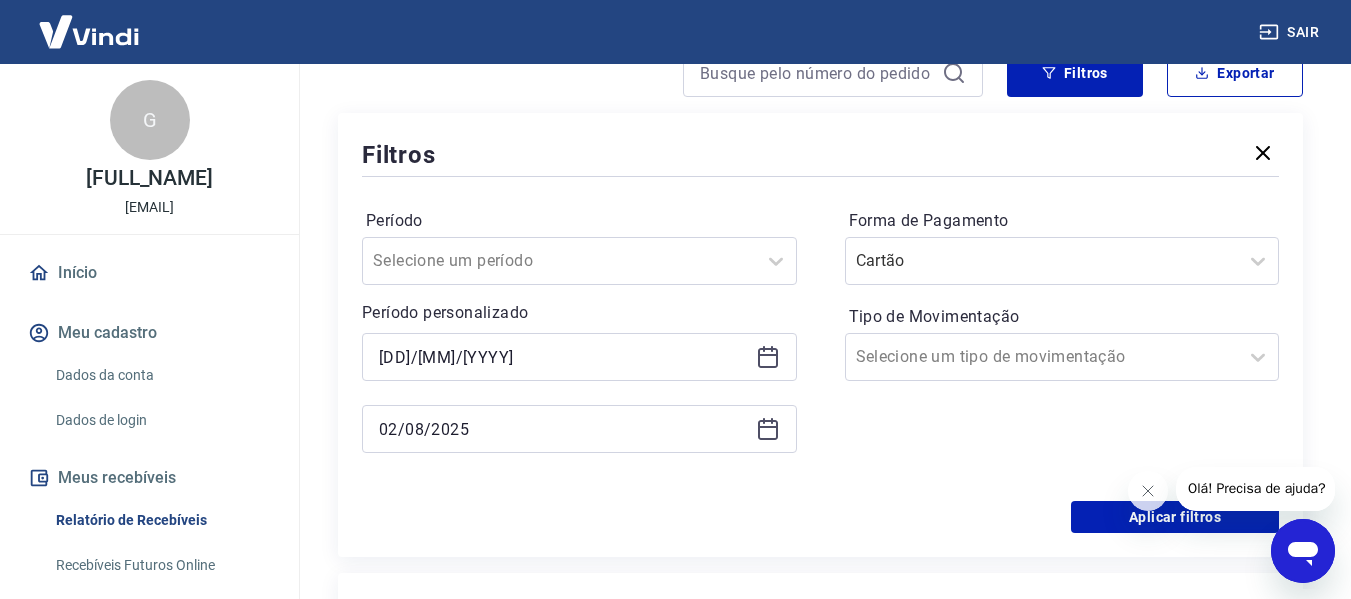 click 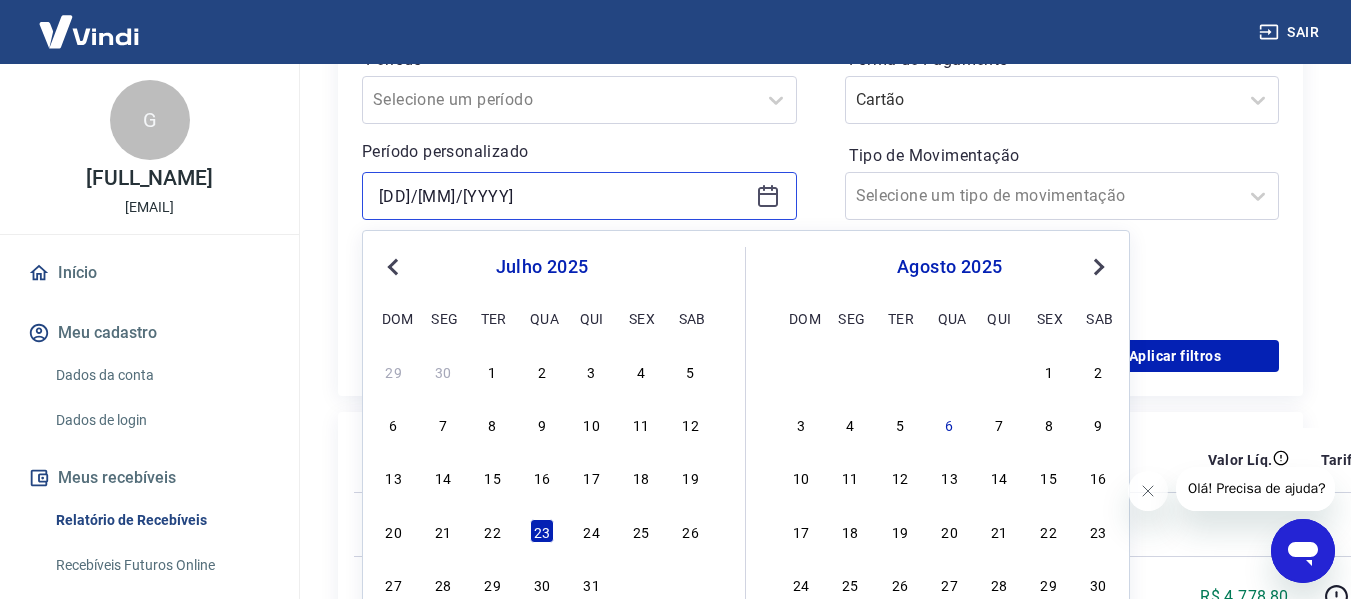 scroll, scrollTop: 400, scrollLeft: 0, axis: vertical 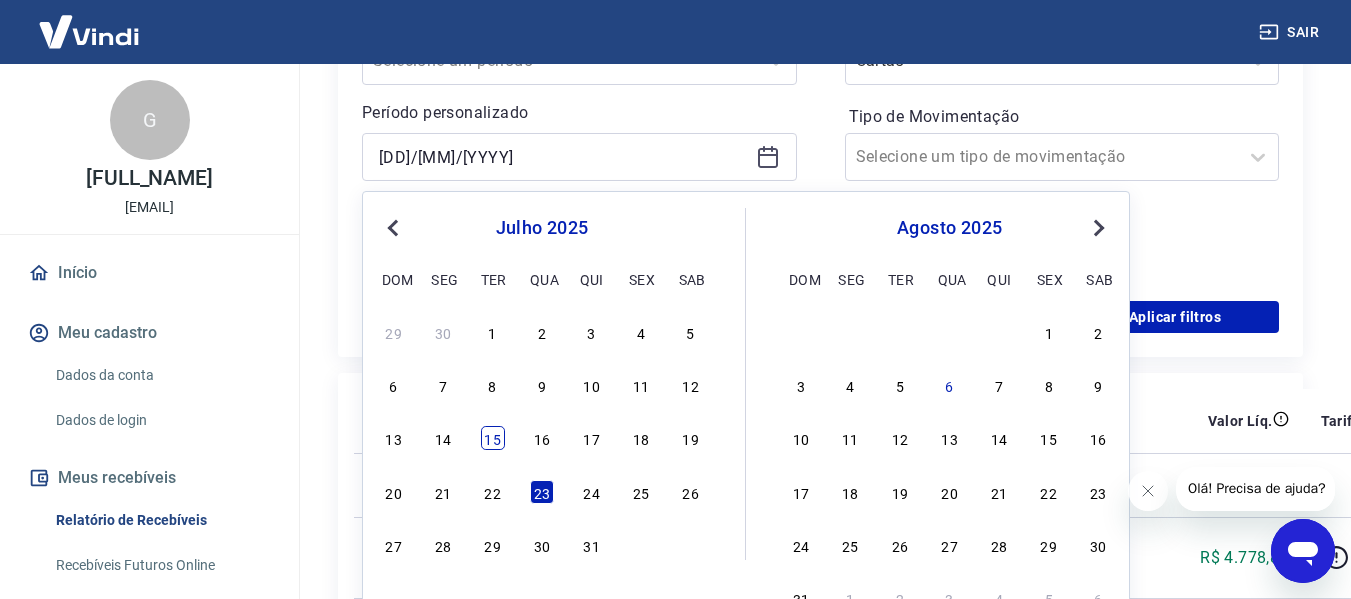 click on "15" at bounding box center [493, 438] 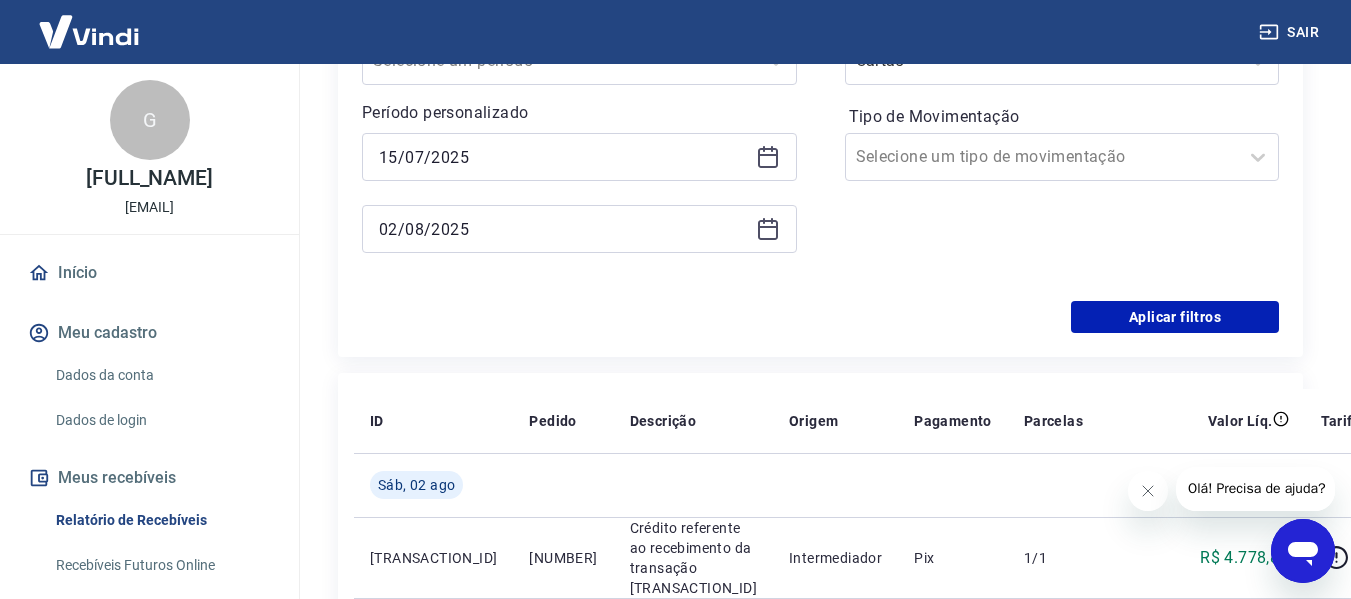 type on "15/07/2025" 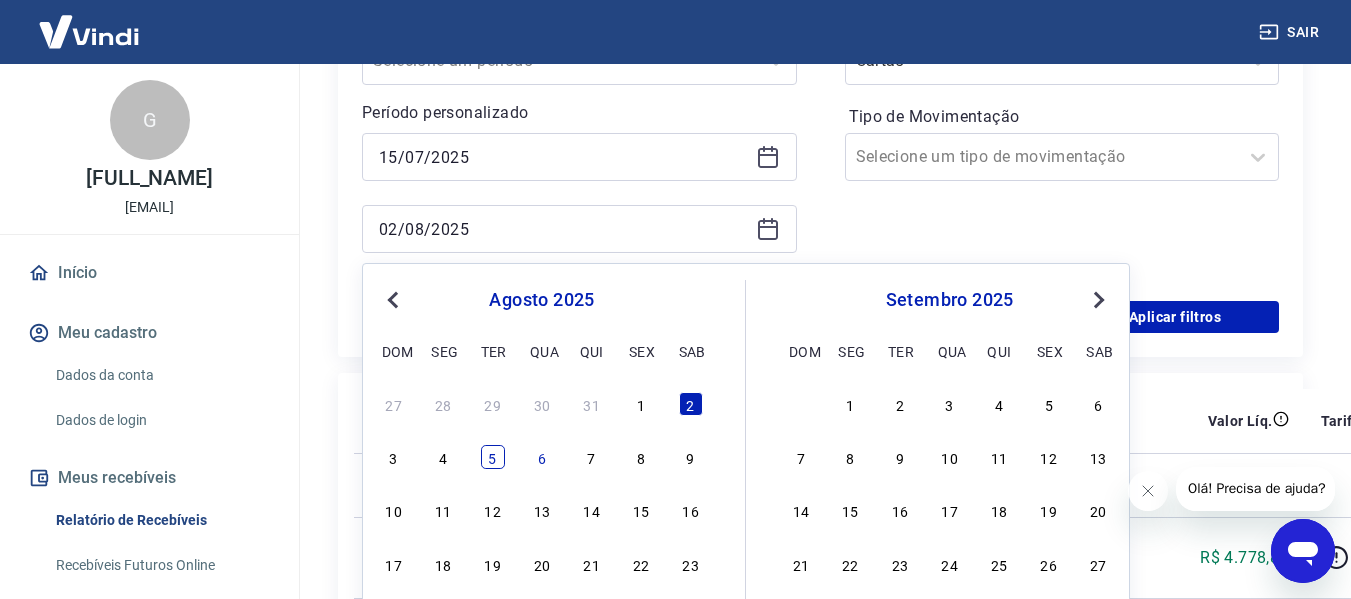 click on "5" at bounding box center (493, 457) 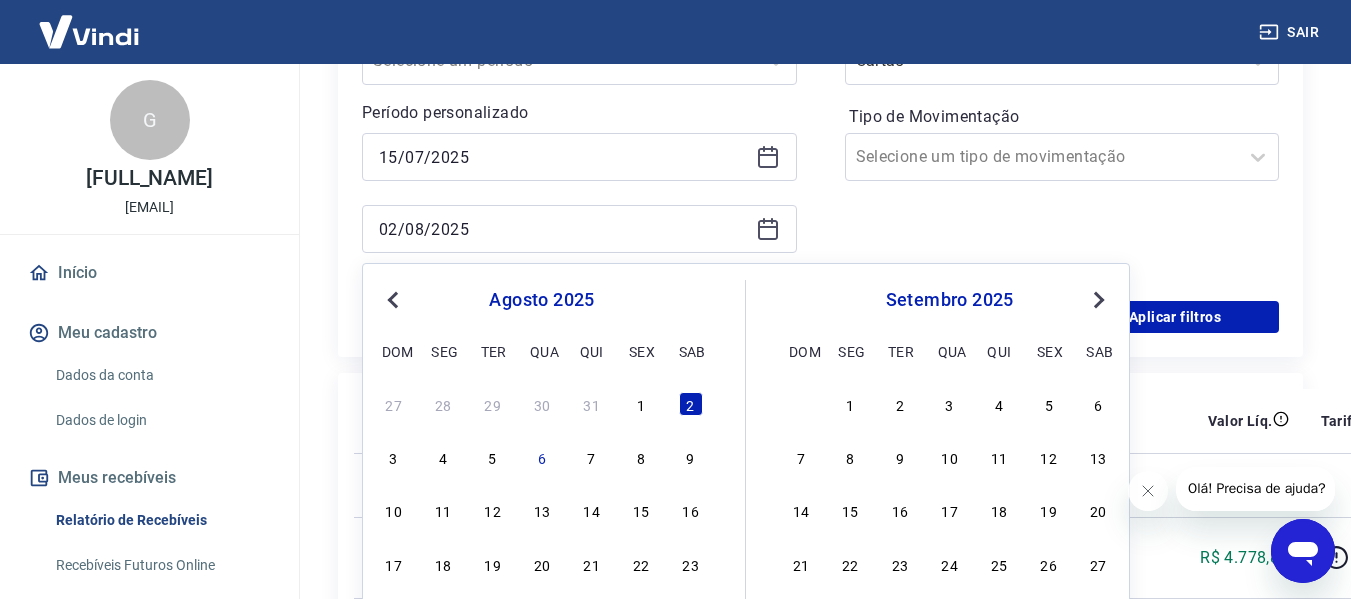 type on "05/08/2025" 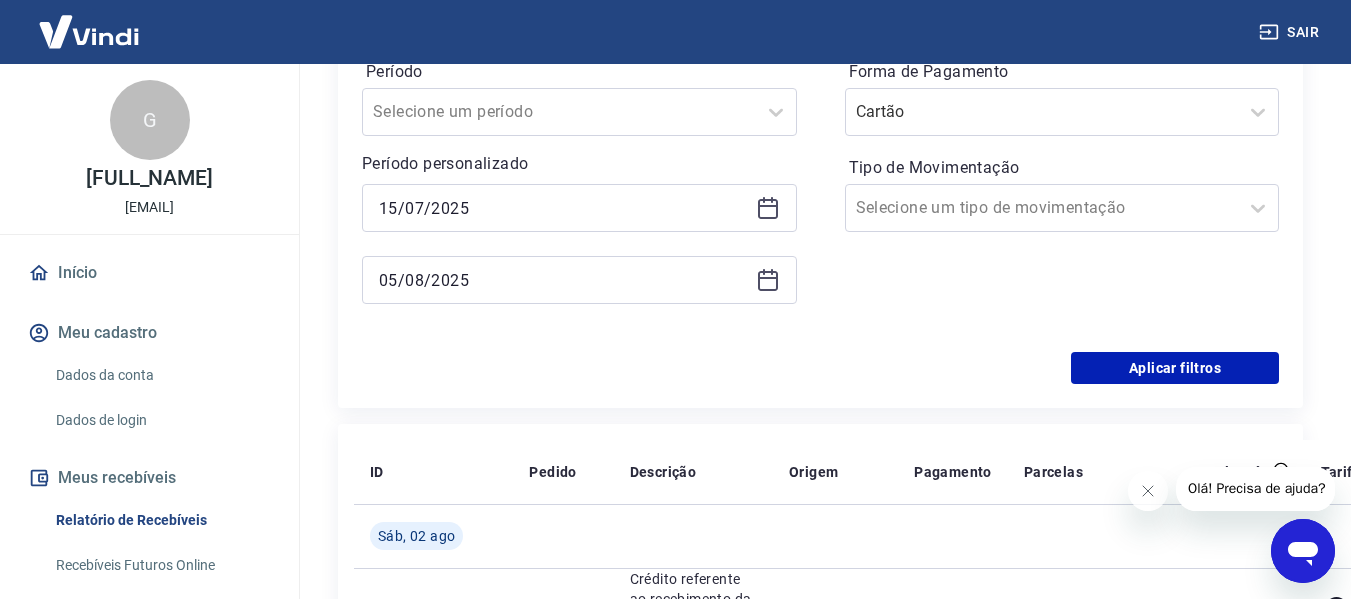 scroll, scrollTop: 300, scrollLeft: 0, axis: vertical 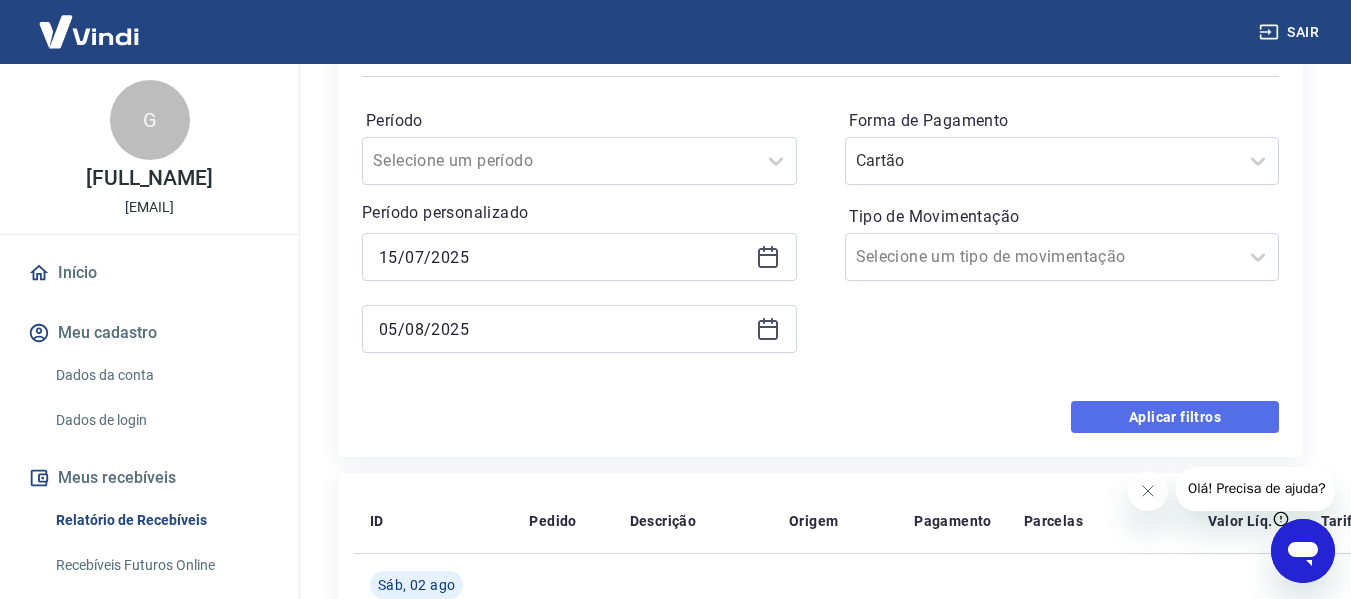 click on "Aplicar filtros" at bounding box center [1175, 417] 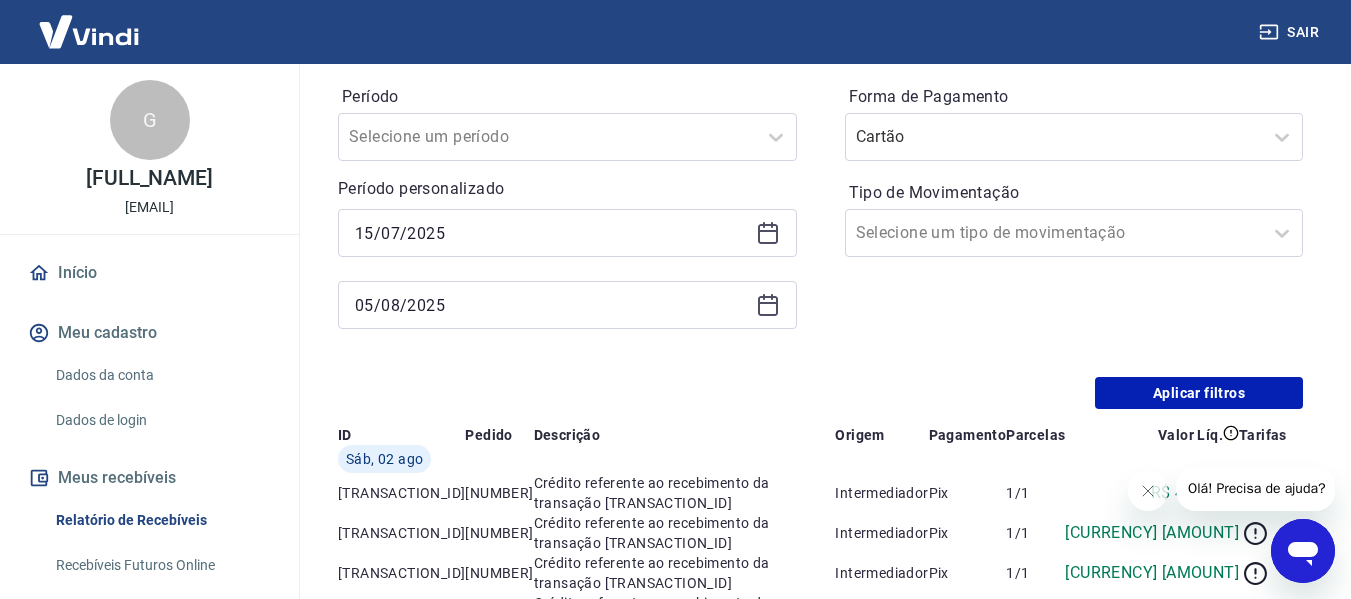 scroll, scrollTop: 0, scrollLeft: 0, axis: both 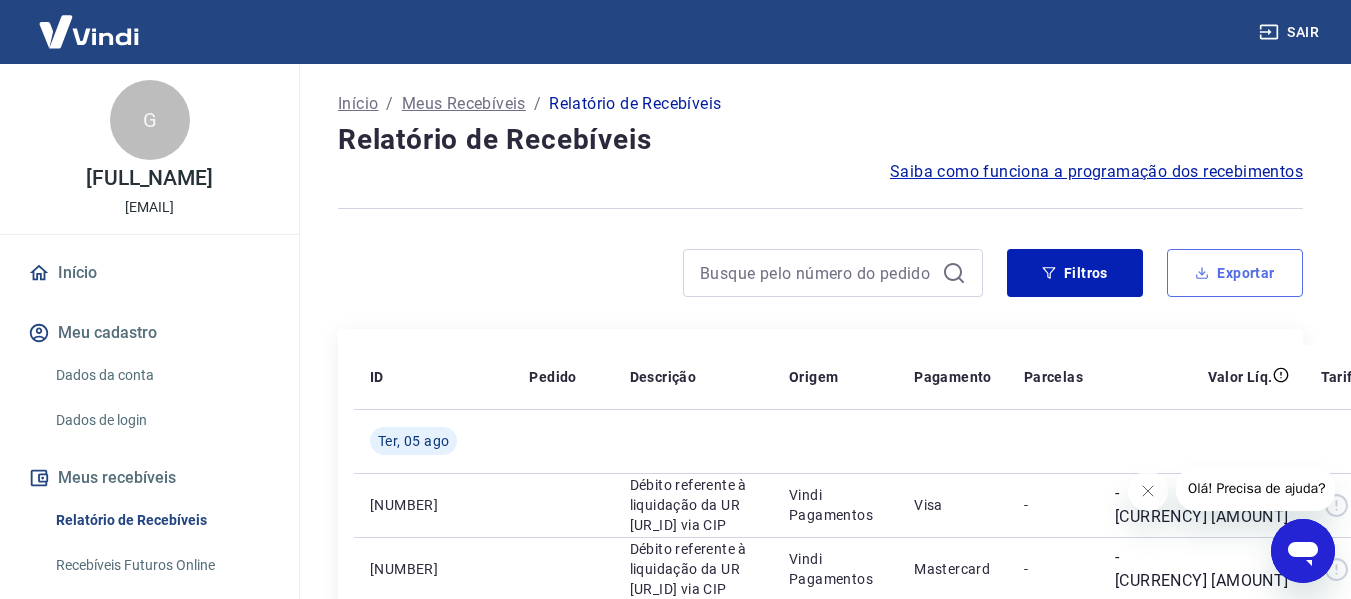 click on "Exportar" at bounding box center [1235, 273] 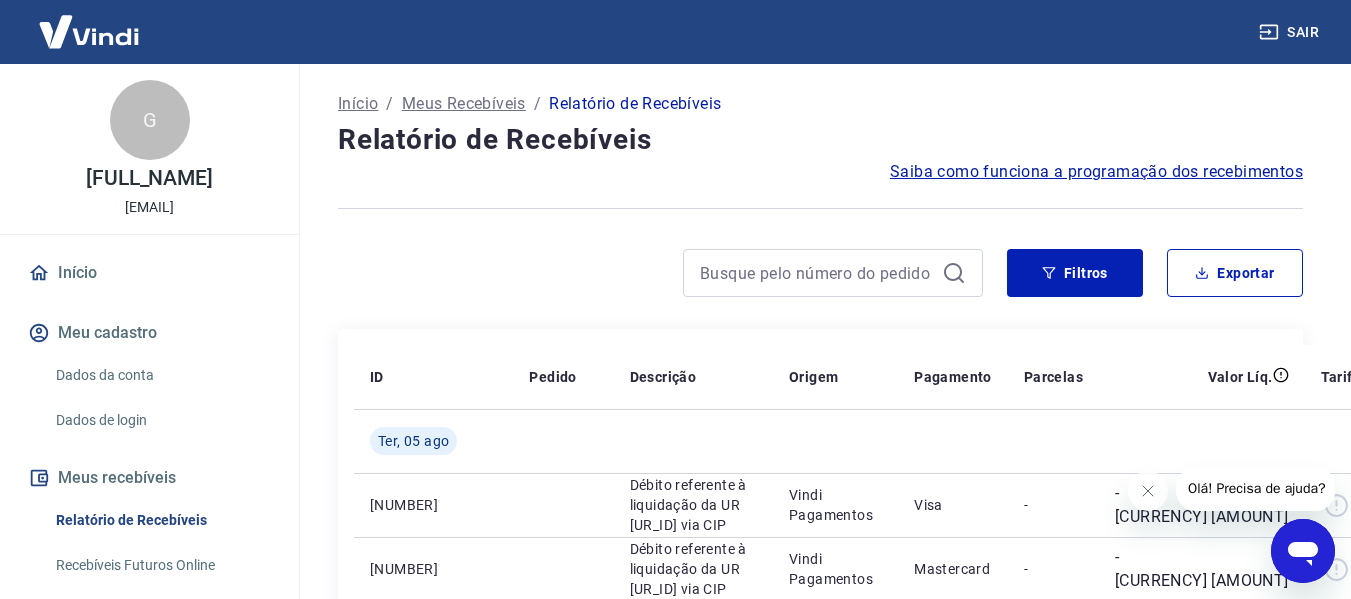 type on "15/07/2025" 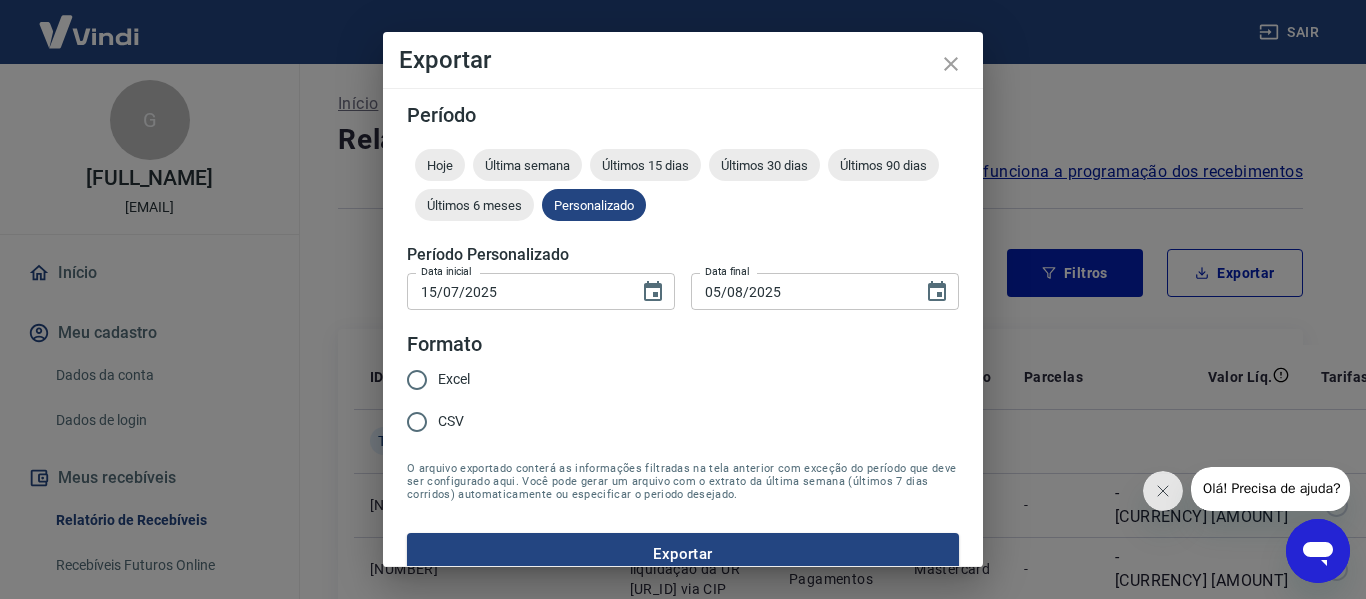 click on "Excel" at bounding box center [454, 379] 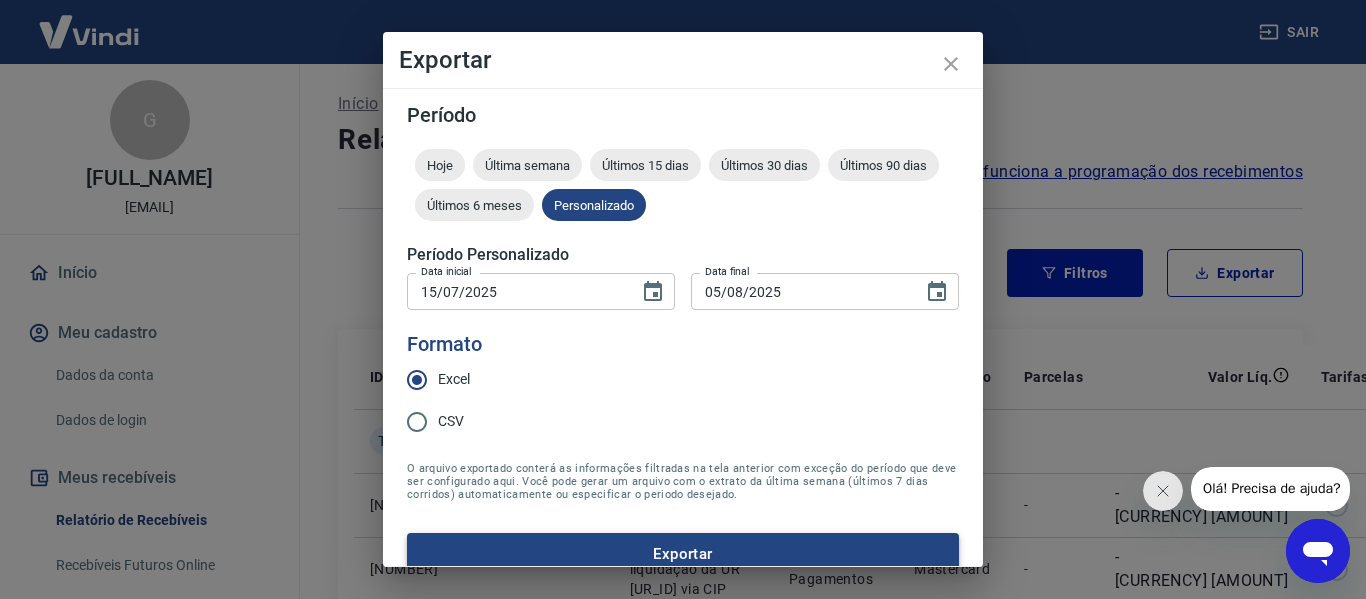click on "Exportar" at bounding box center [683, 554] 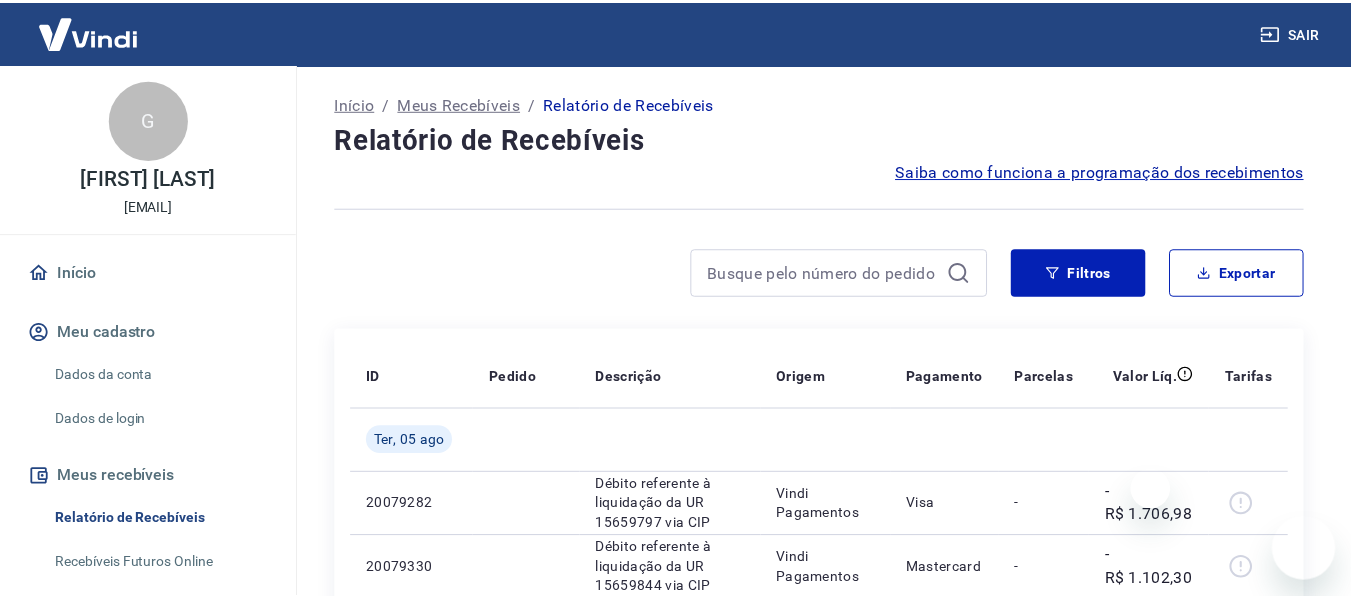 scroll, scrollTop: 0, scrollLeft: 0, axis: both 